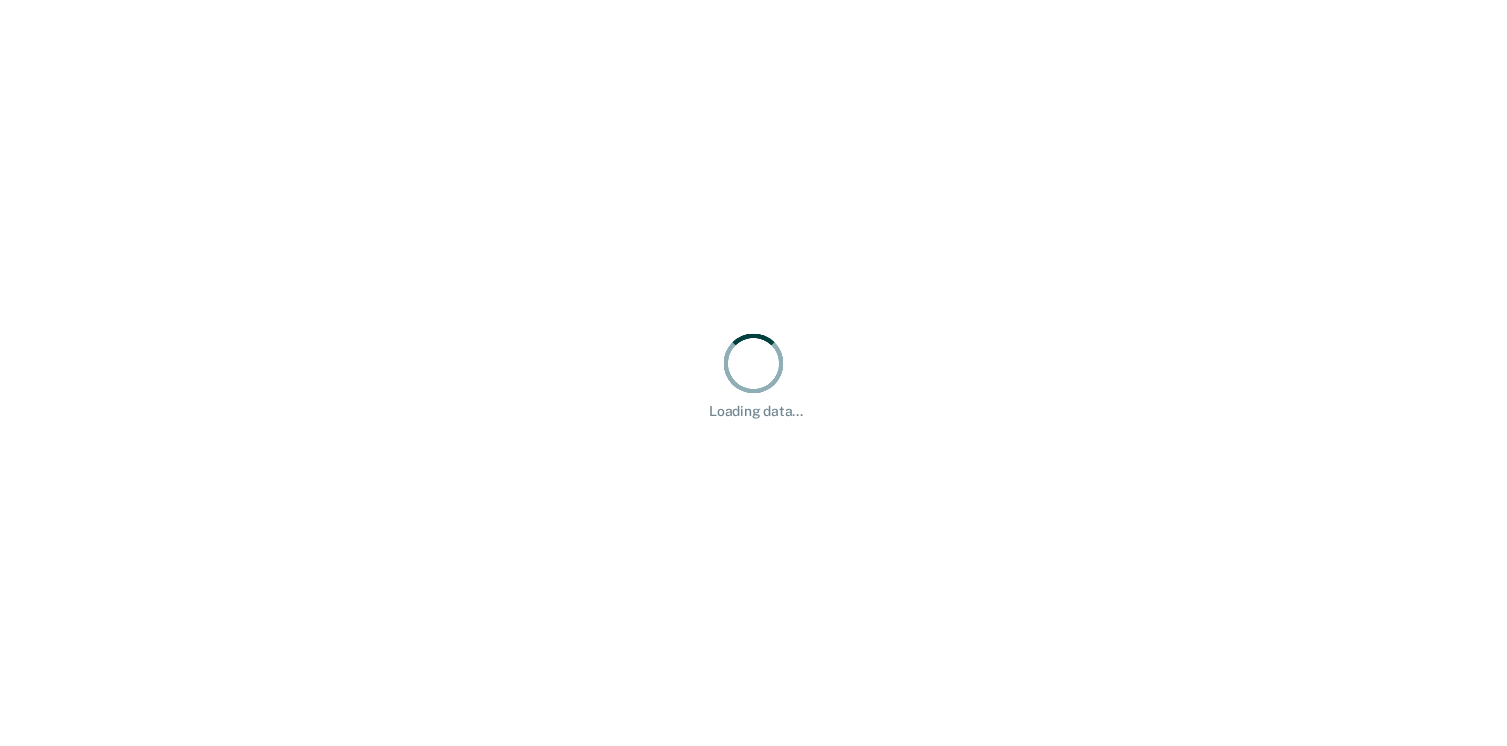 scroll, scrollTop: 0, scrollLeft: 0, axis: both 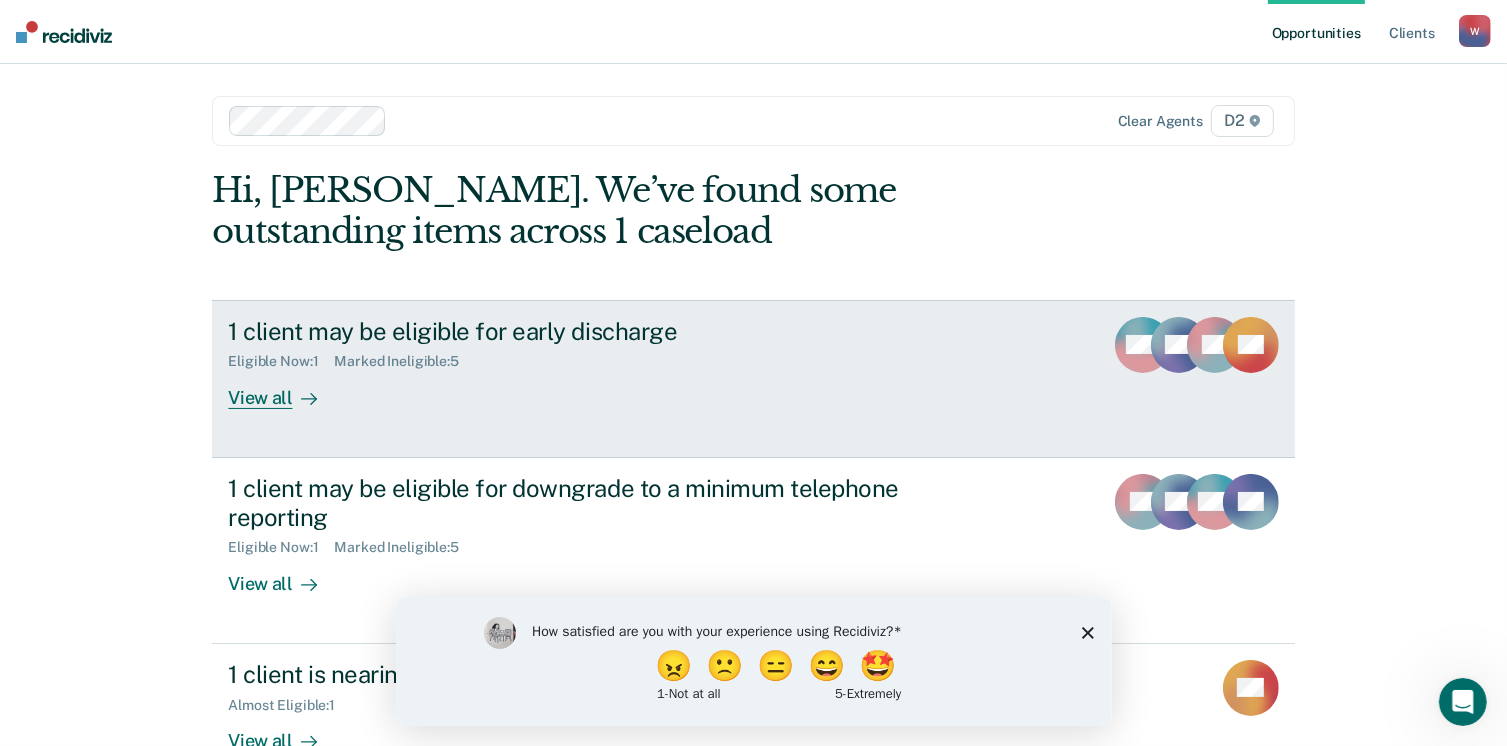 click on "View all" at bounding box center (284, 389) 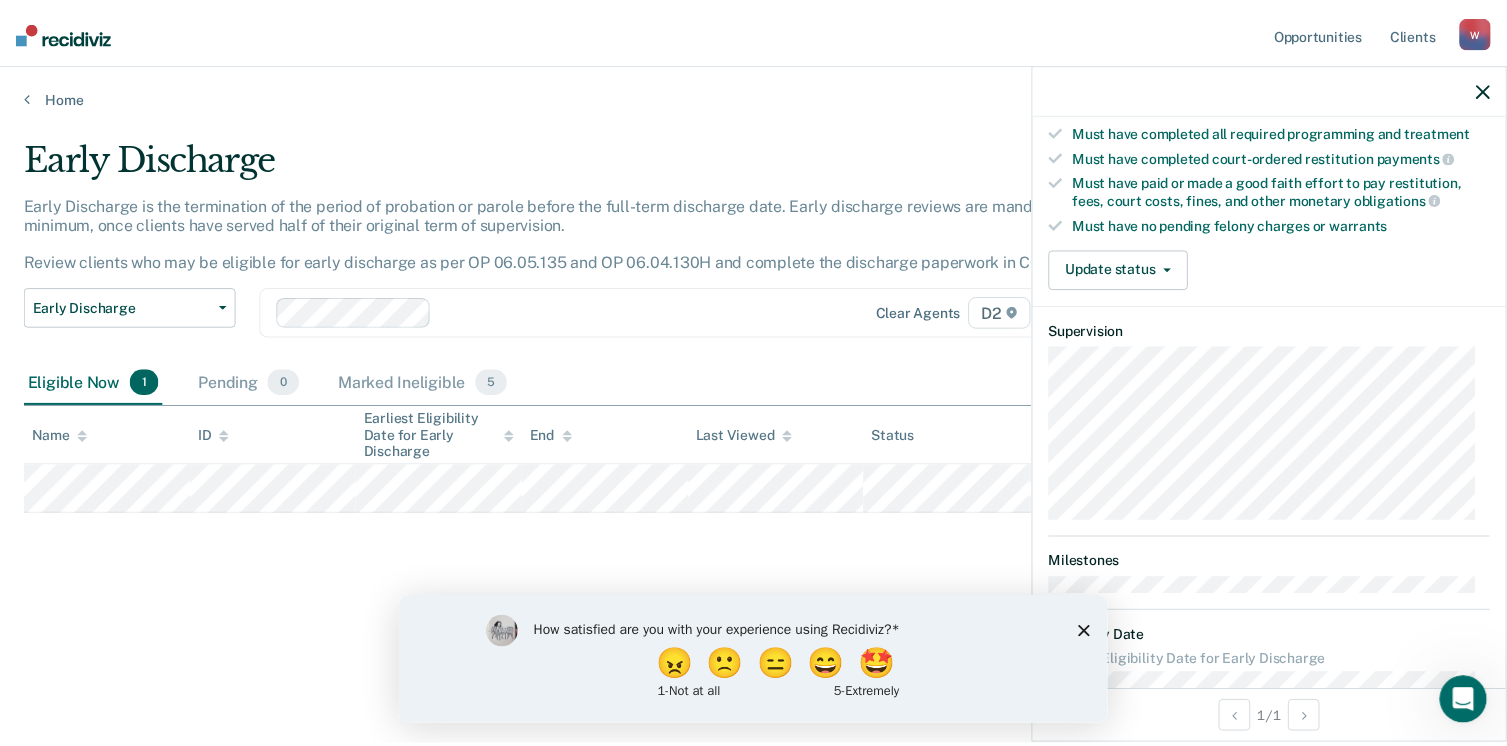 scroll, scrollTop: 520, scrollLeft: 0, axis: vertical 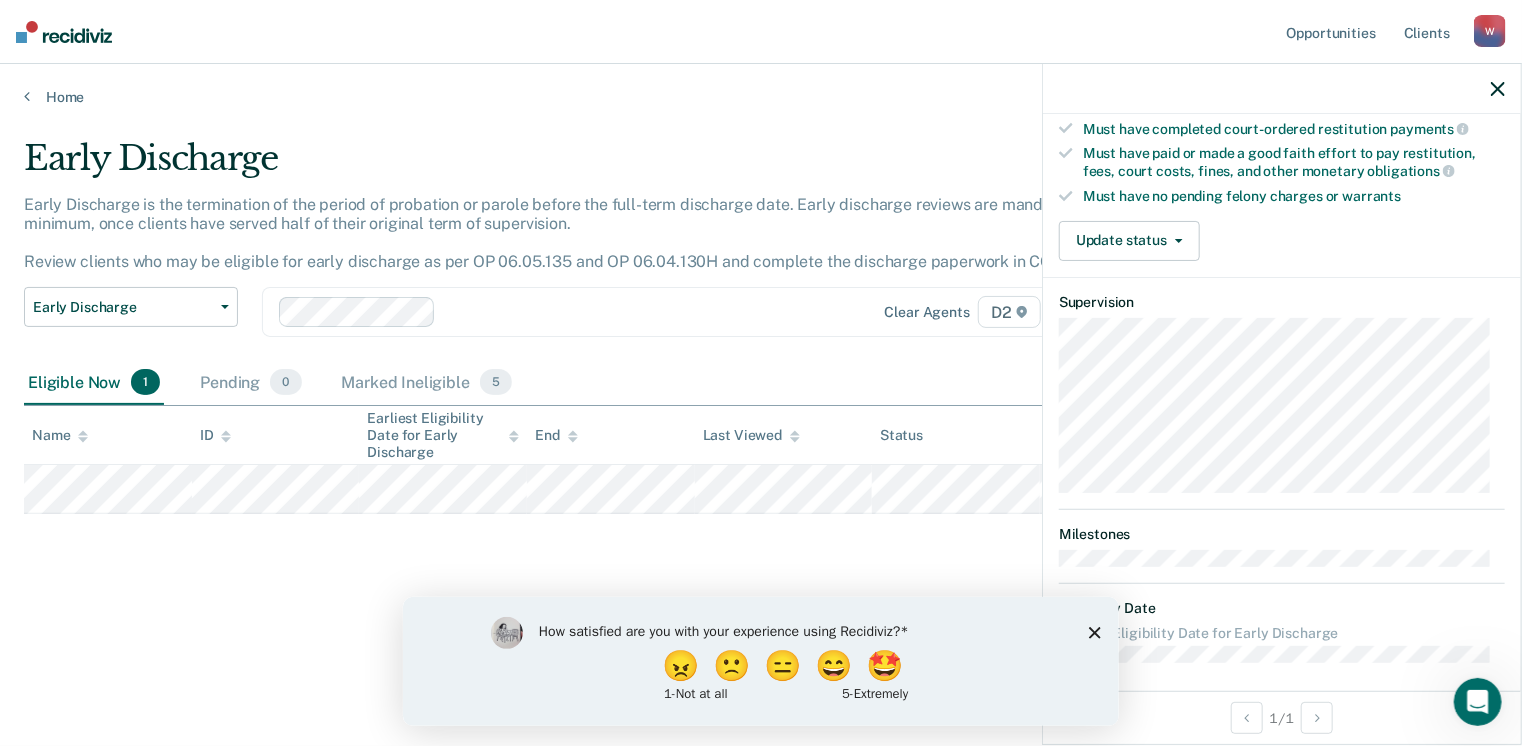 click 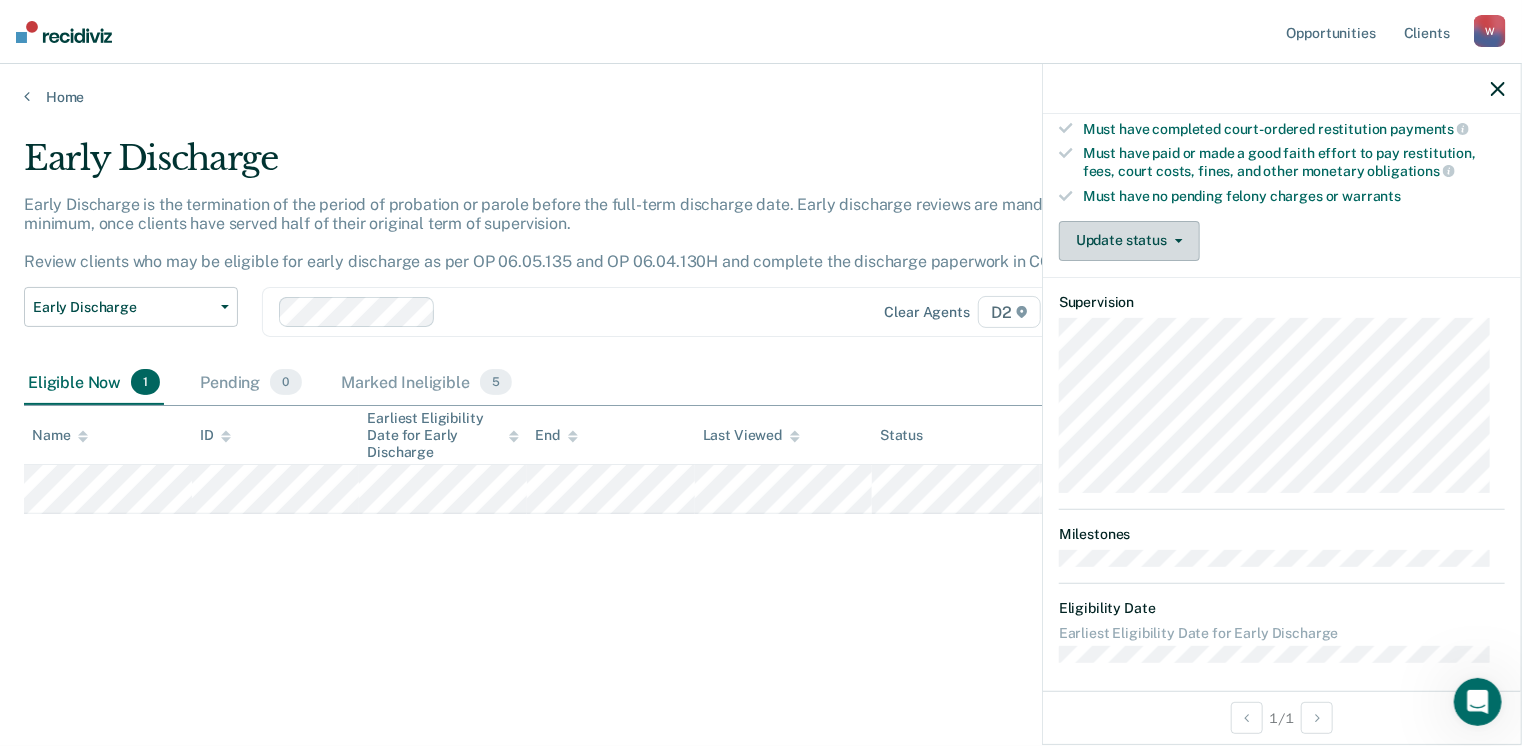 click on "Update status" at bounding box center [1129, 241] 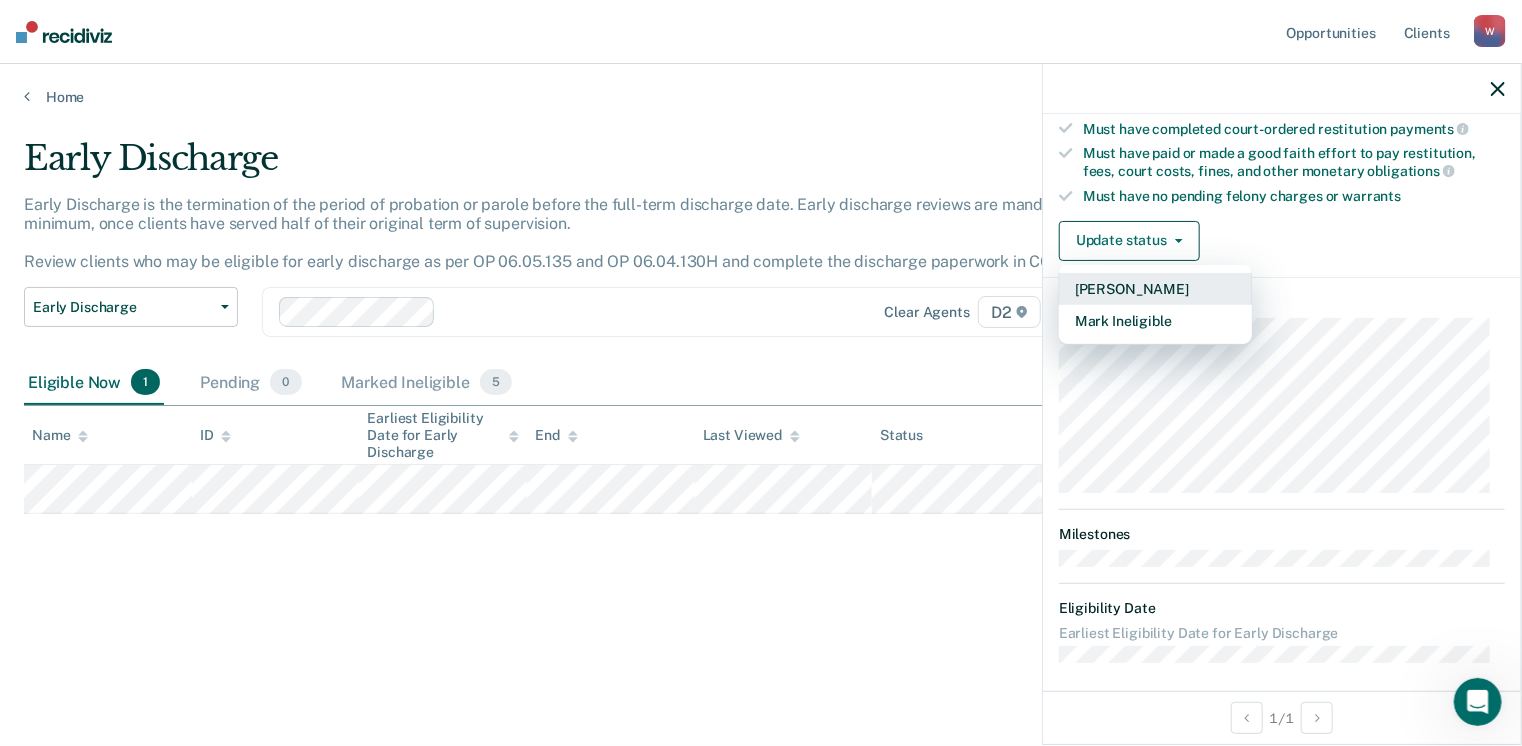 click on "[PERSON_NAME]" at bounding box center (1155, 289) 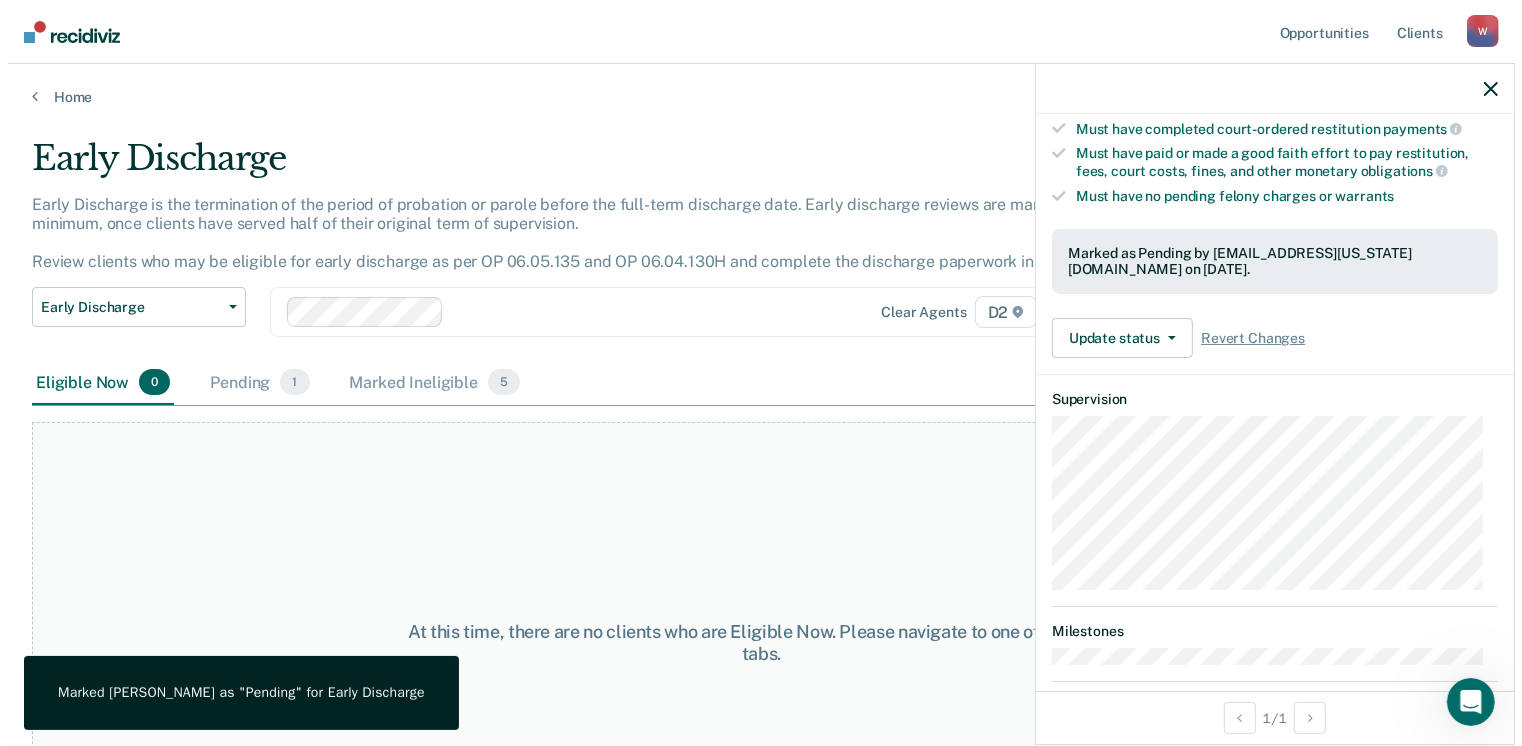 scroll, scrollTop: 618, scrollLeft: 0, axis: vertical 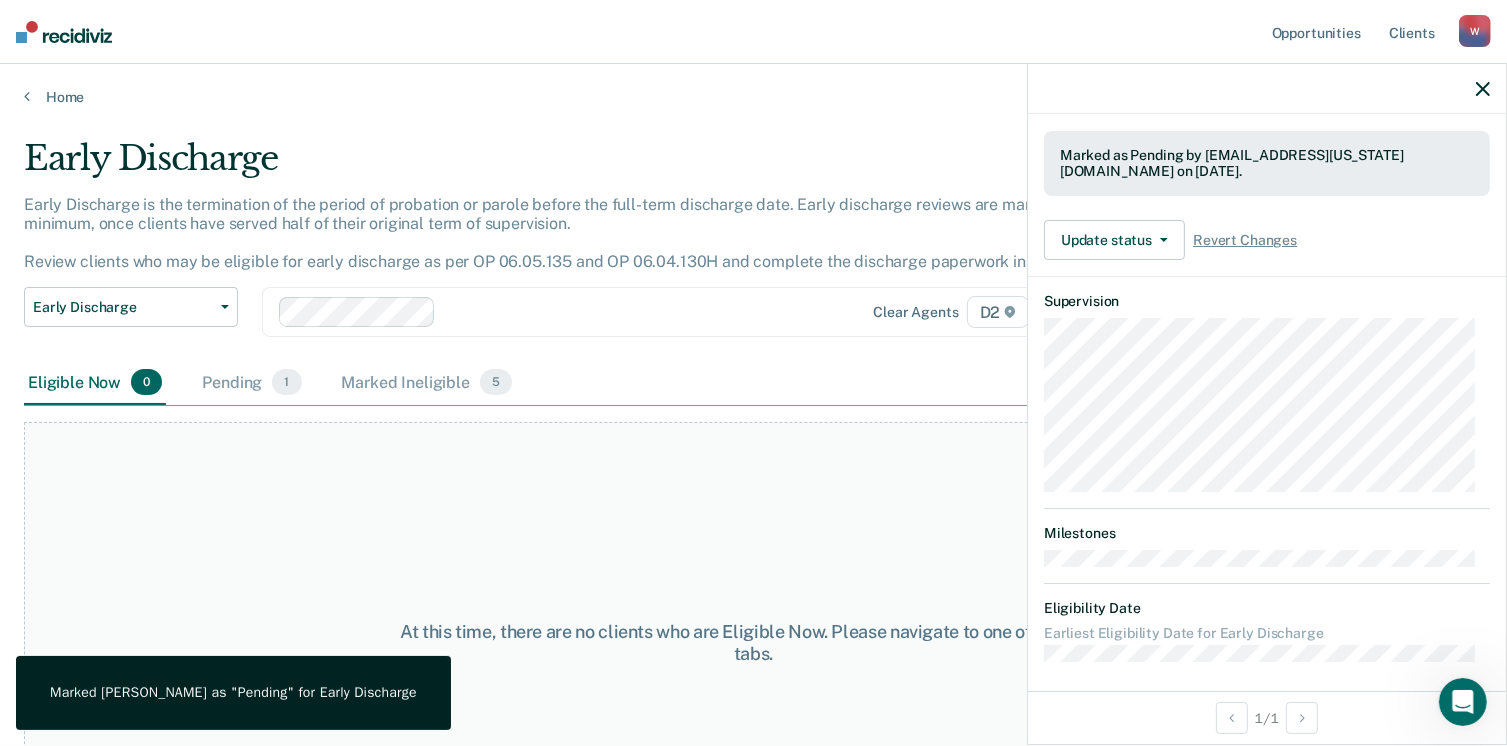 click 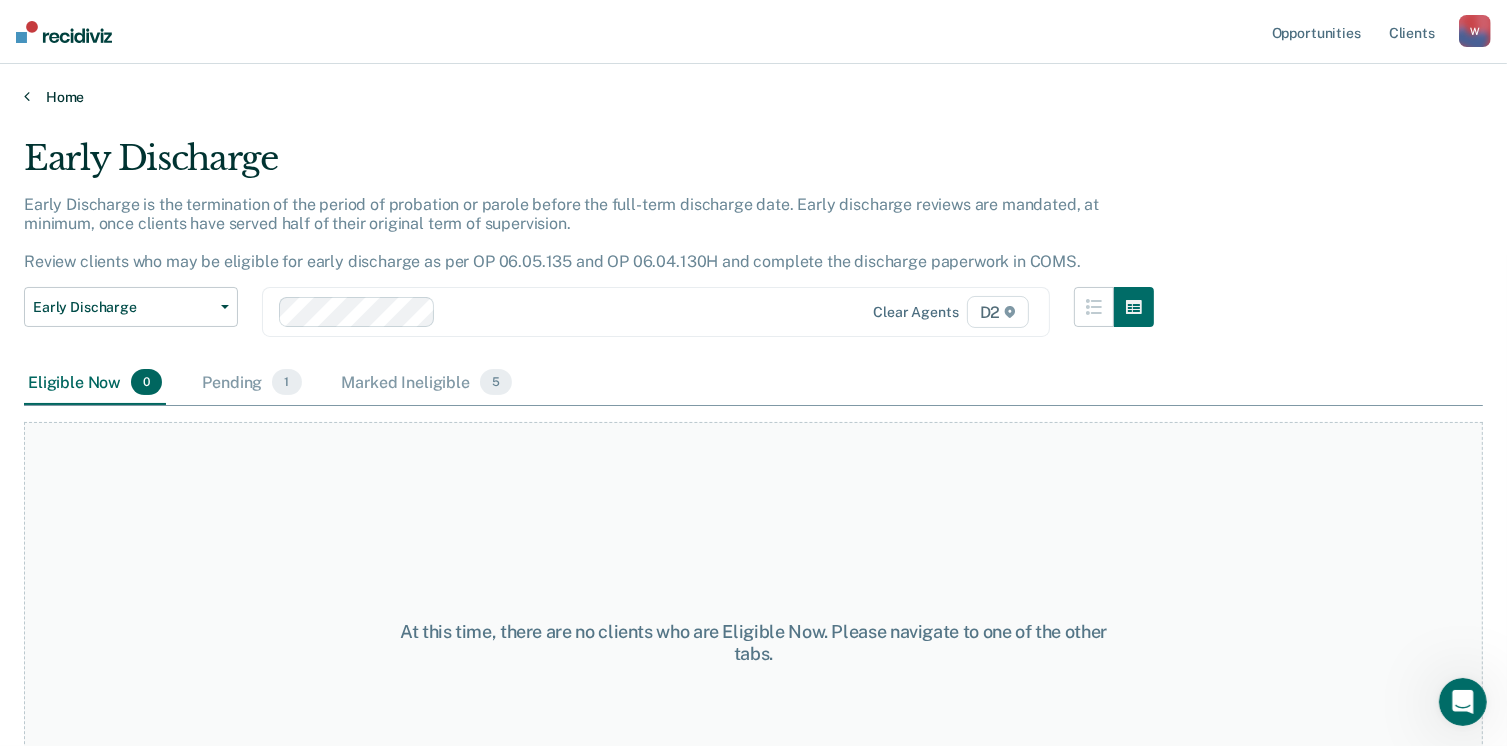 click at bounding box center (27, 96) 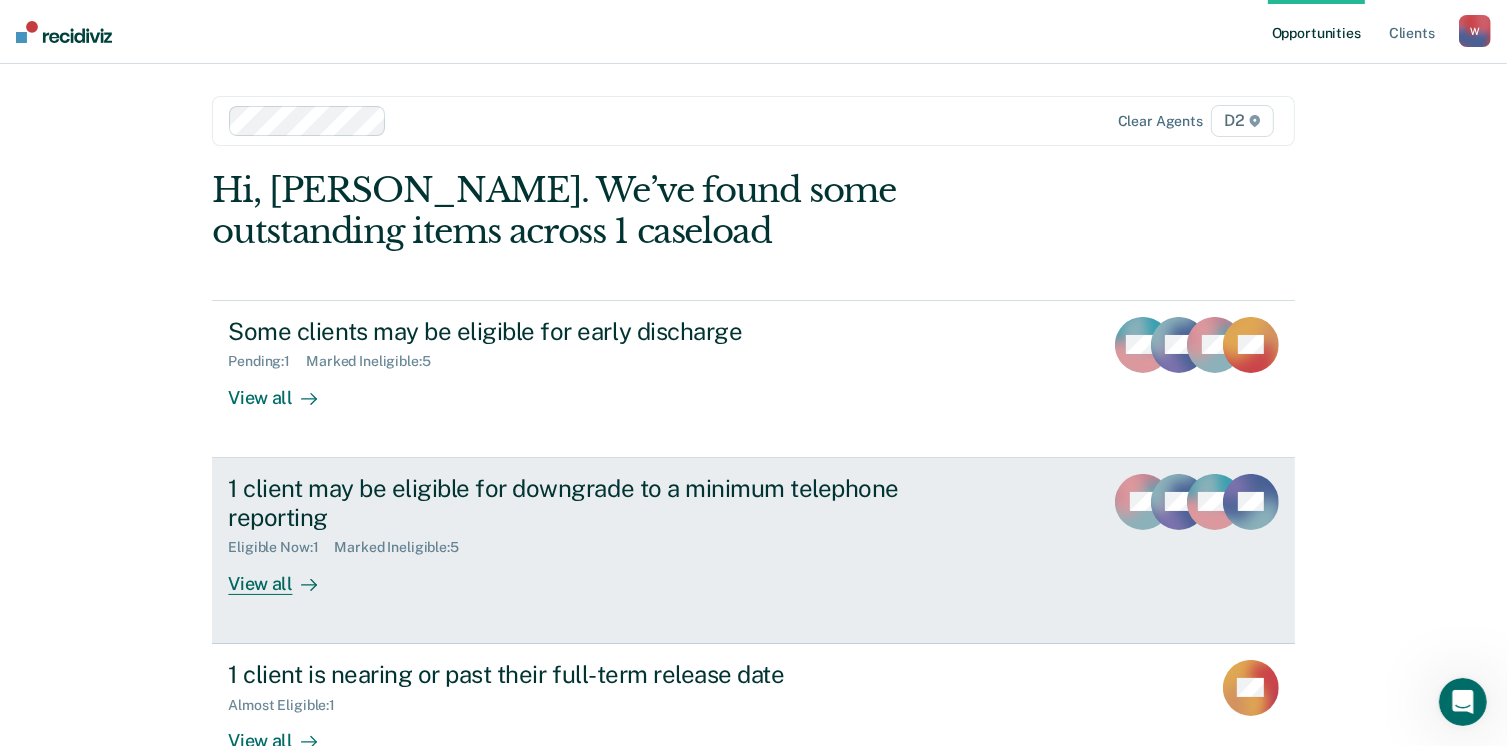 click on "View all" at bounding box center [284, 575] 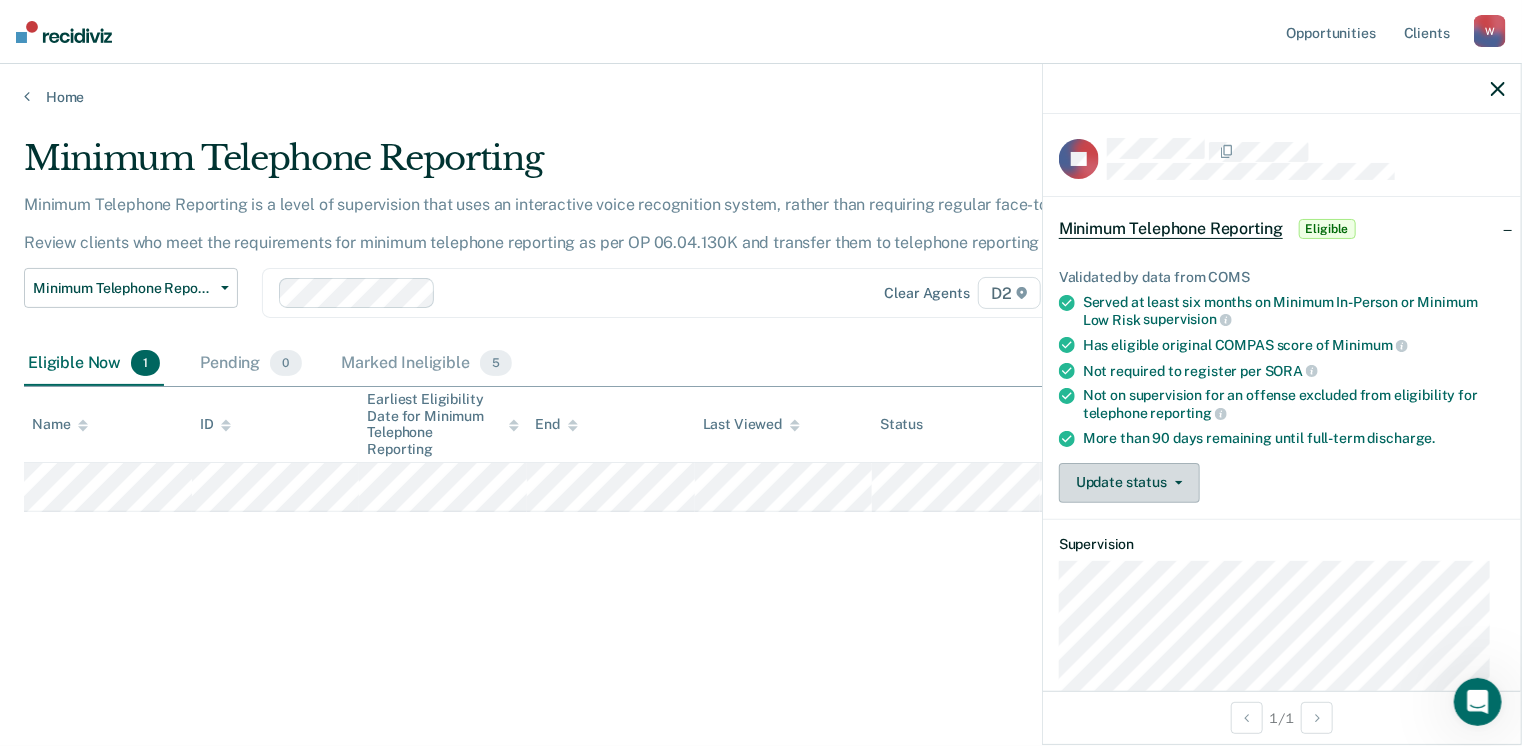 click on "Update status" at bounding box center (1129, 483) 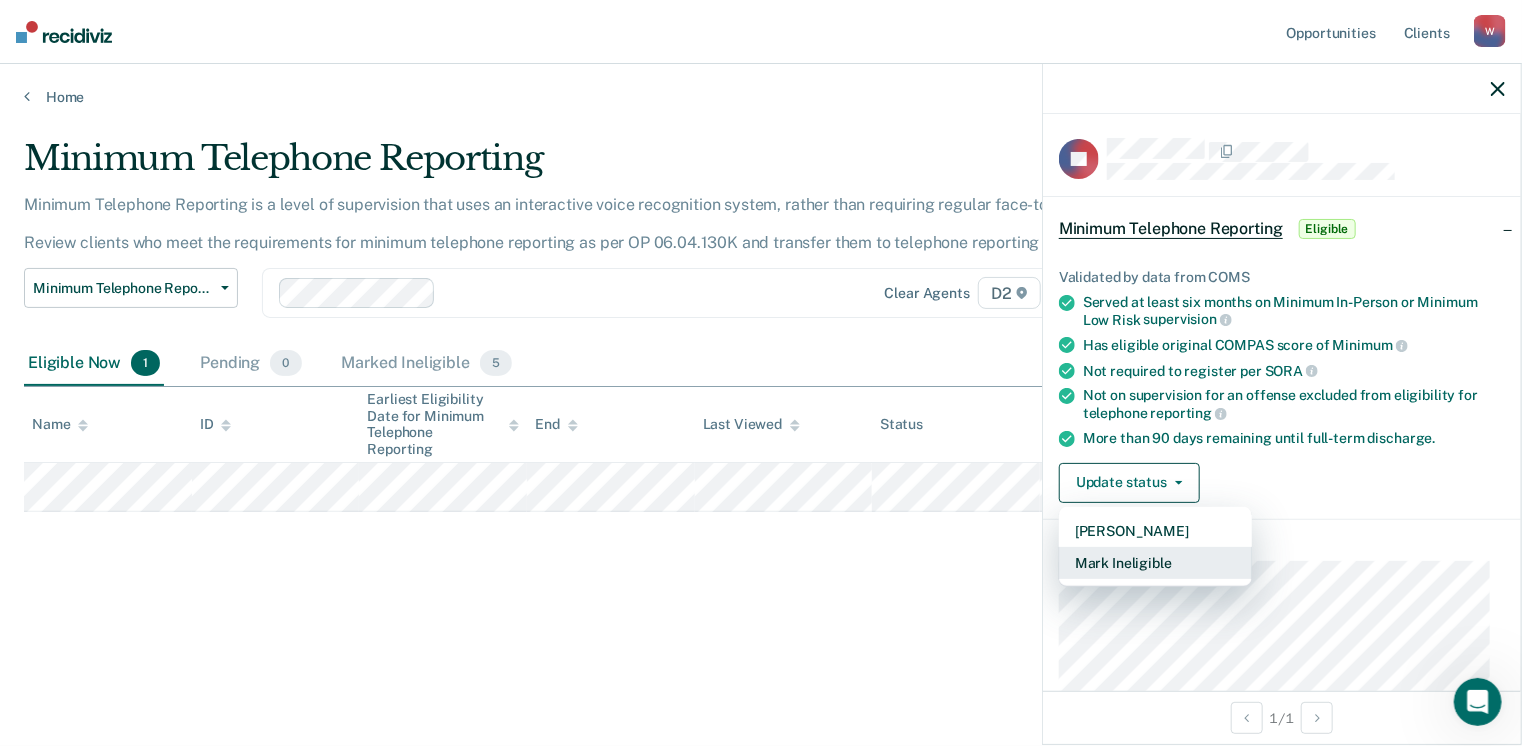 click on "Mark Ineligible" at bounding box center (1155, 563) 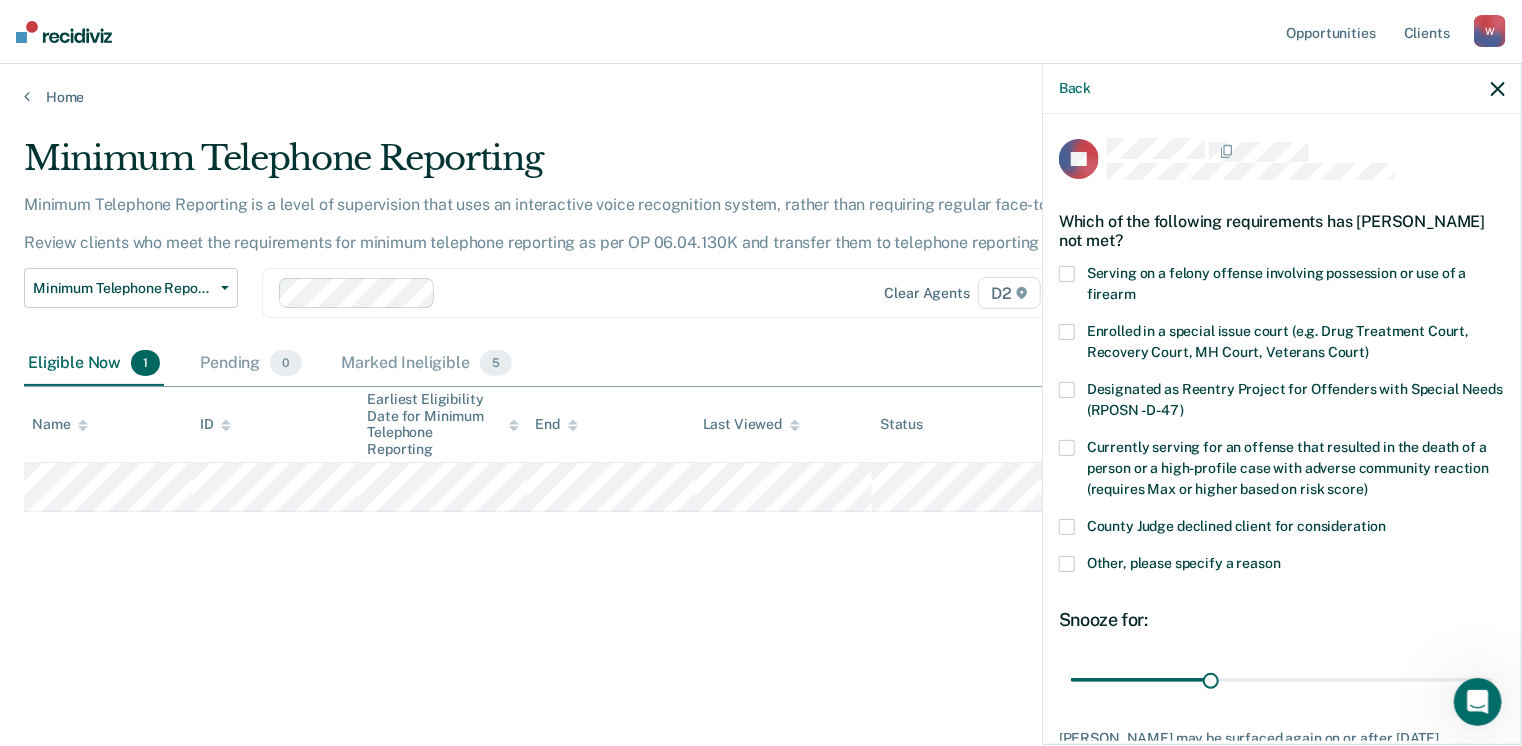 click on "County Judge declined client for consideration" at bounding box center [1282, 529] 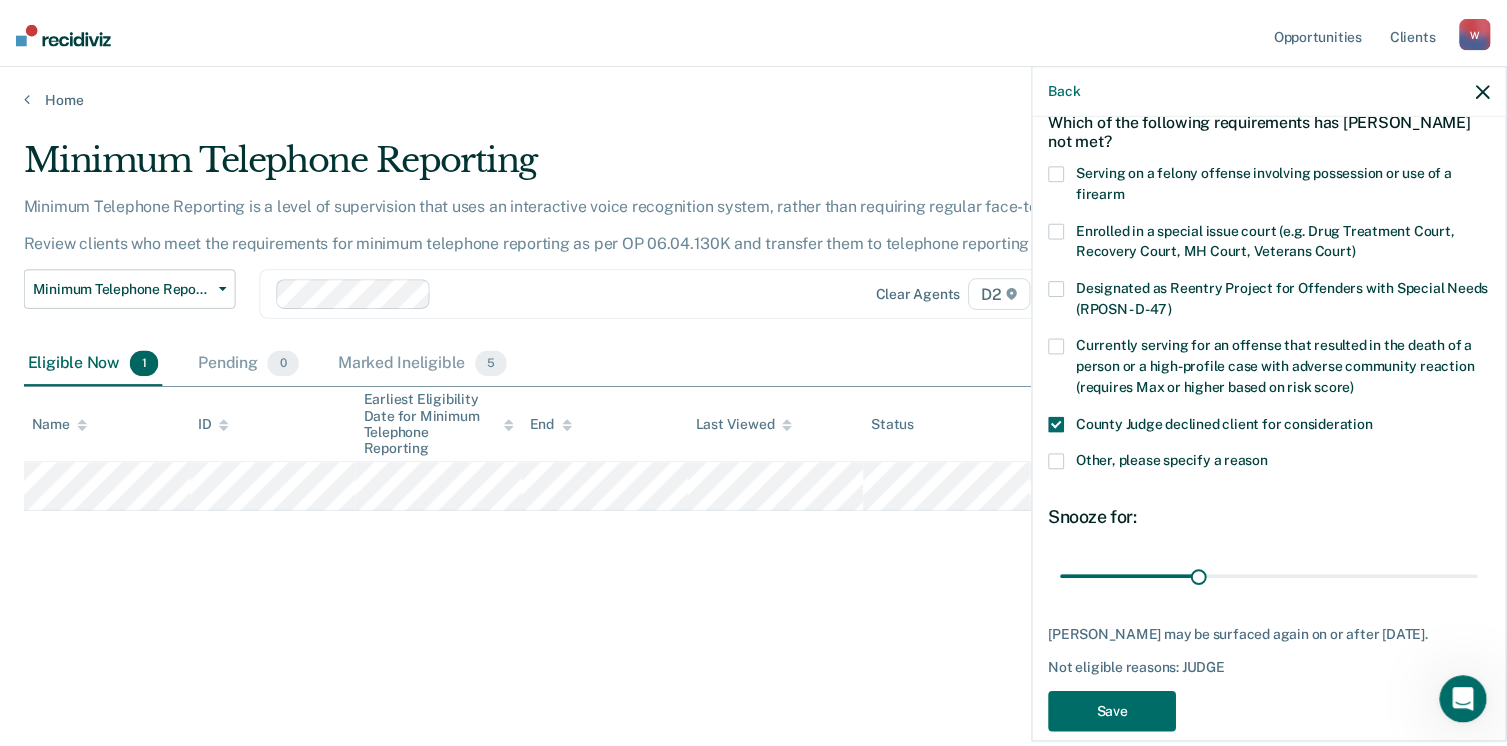 scroll, scrollTop: 129, scrollLeft: 0, axis: vertical 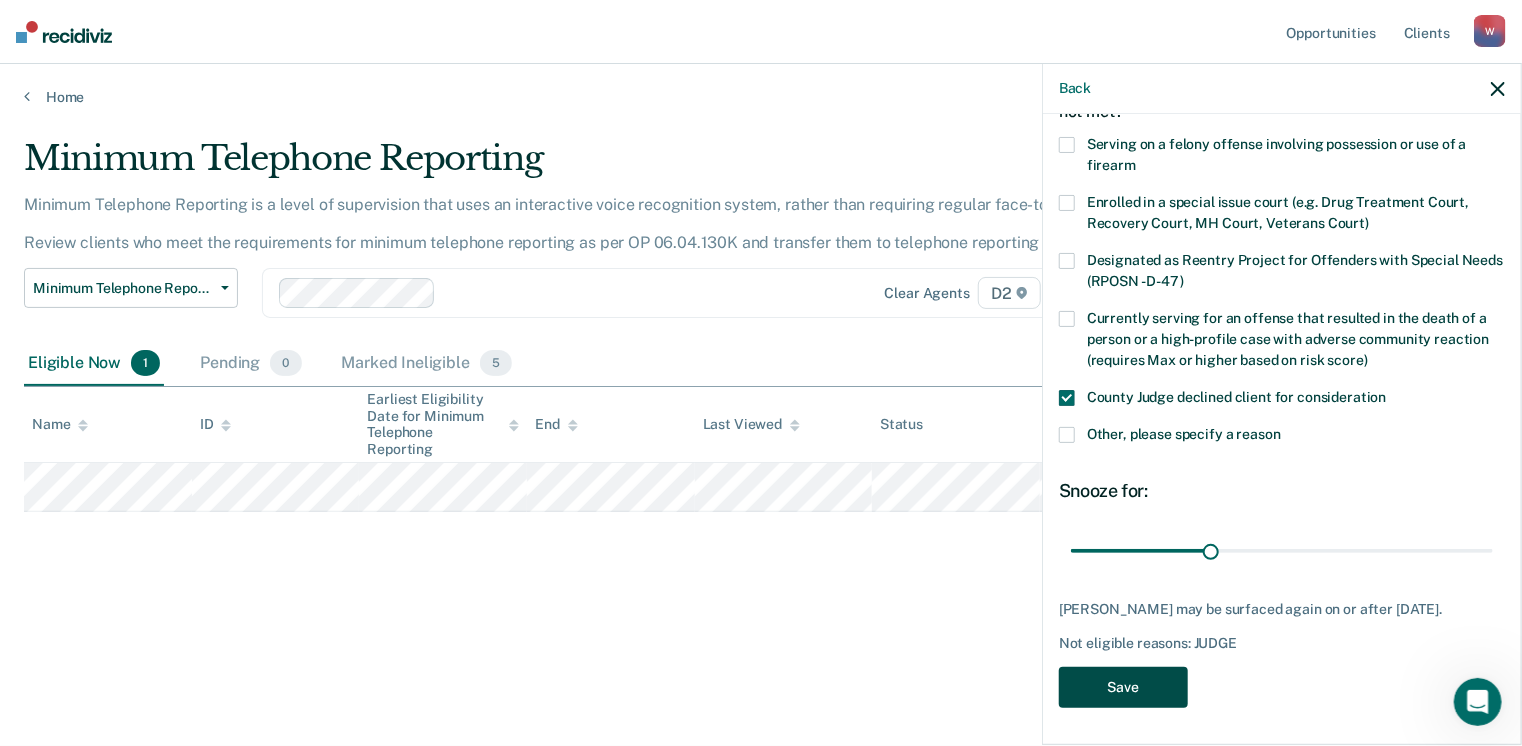 click on "Save" at bounding box center (1123, 687) 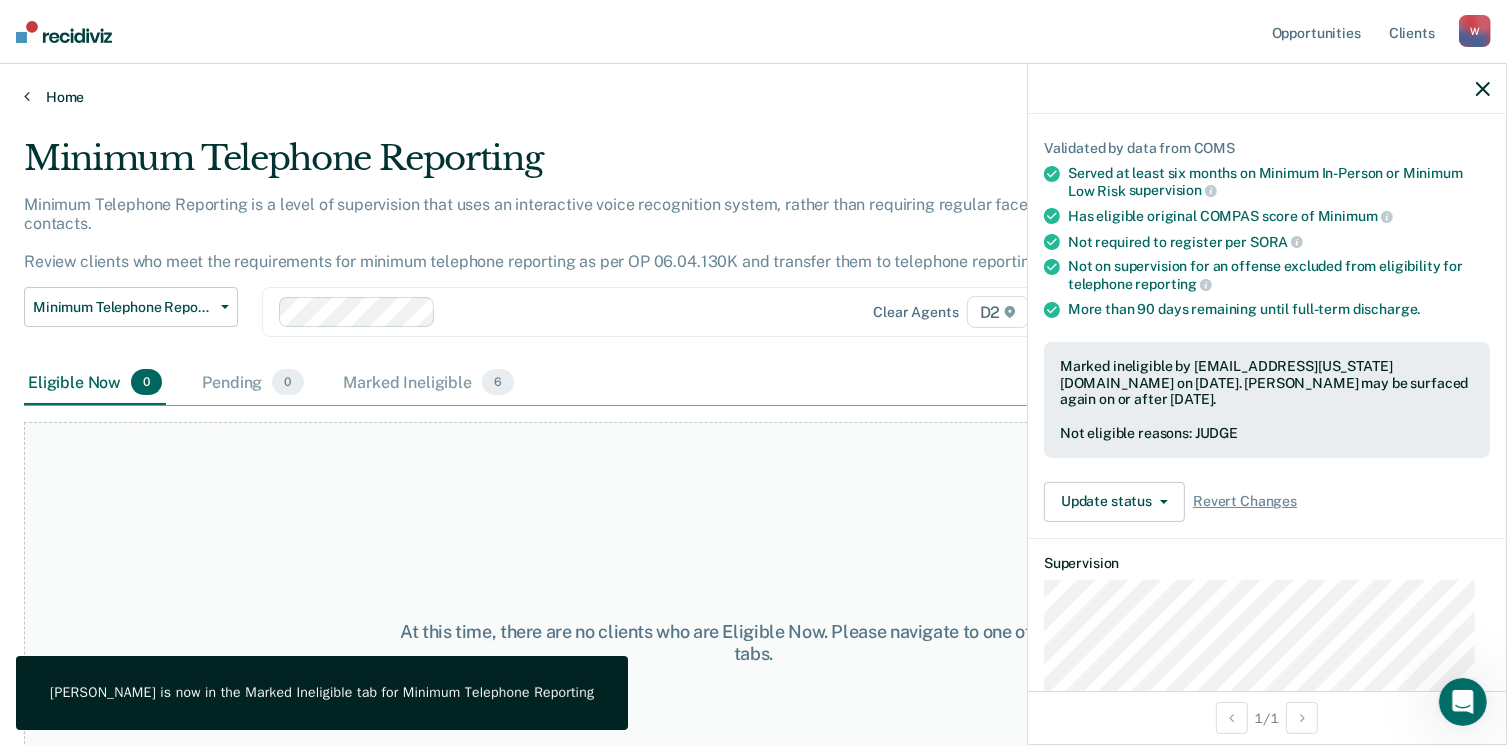 click on "Home" at bounding box center [753, 97] 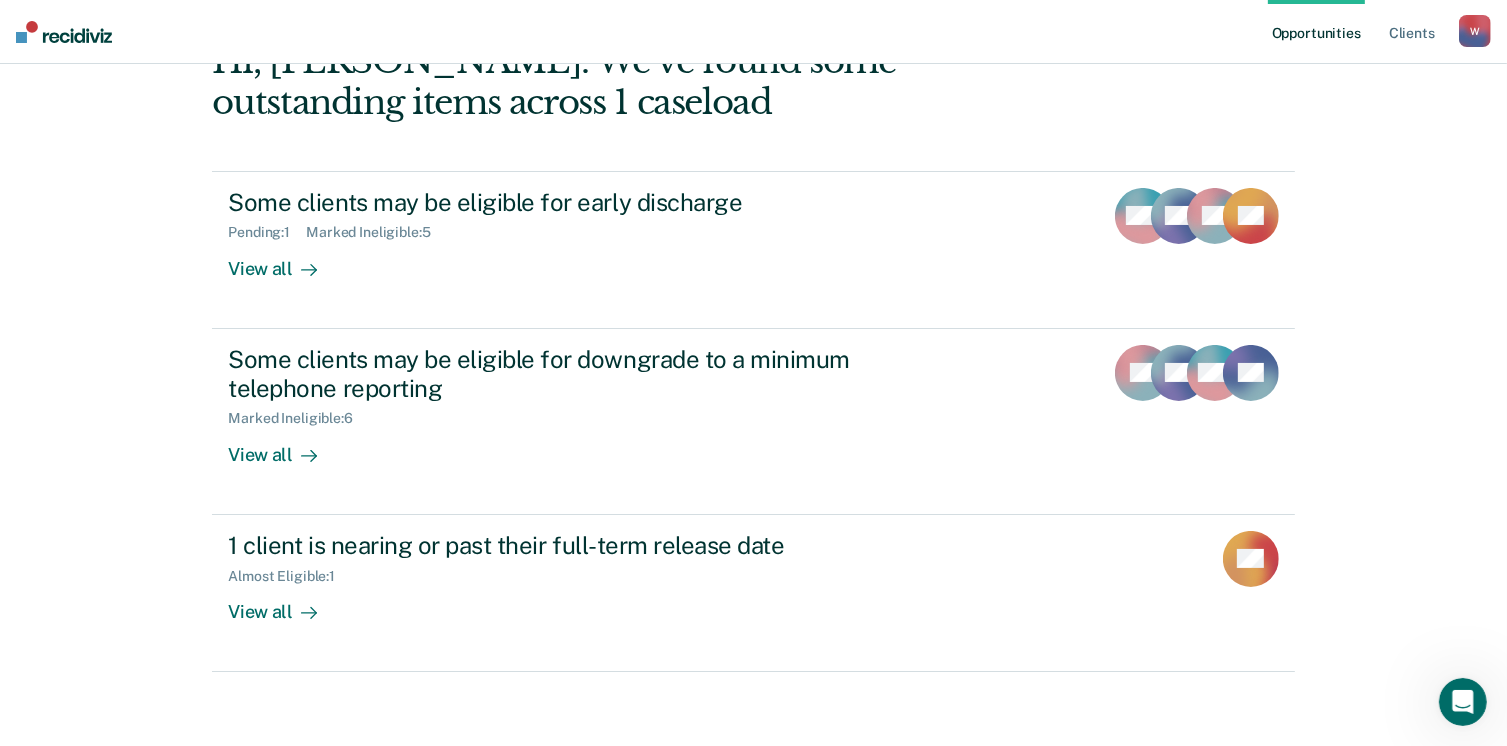 scroll, scrollTop: 133, scrollLeft: 0, axis: vertical 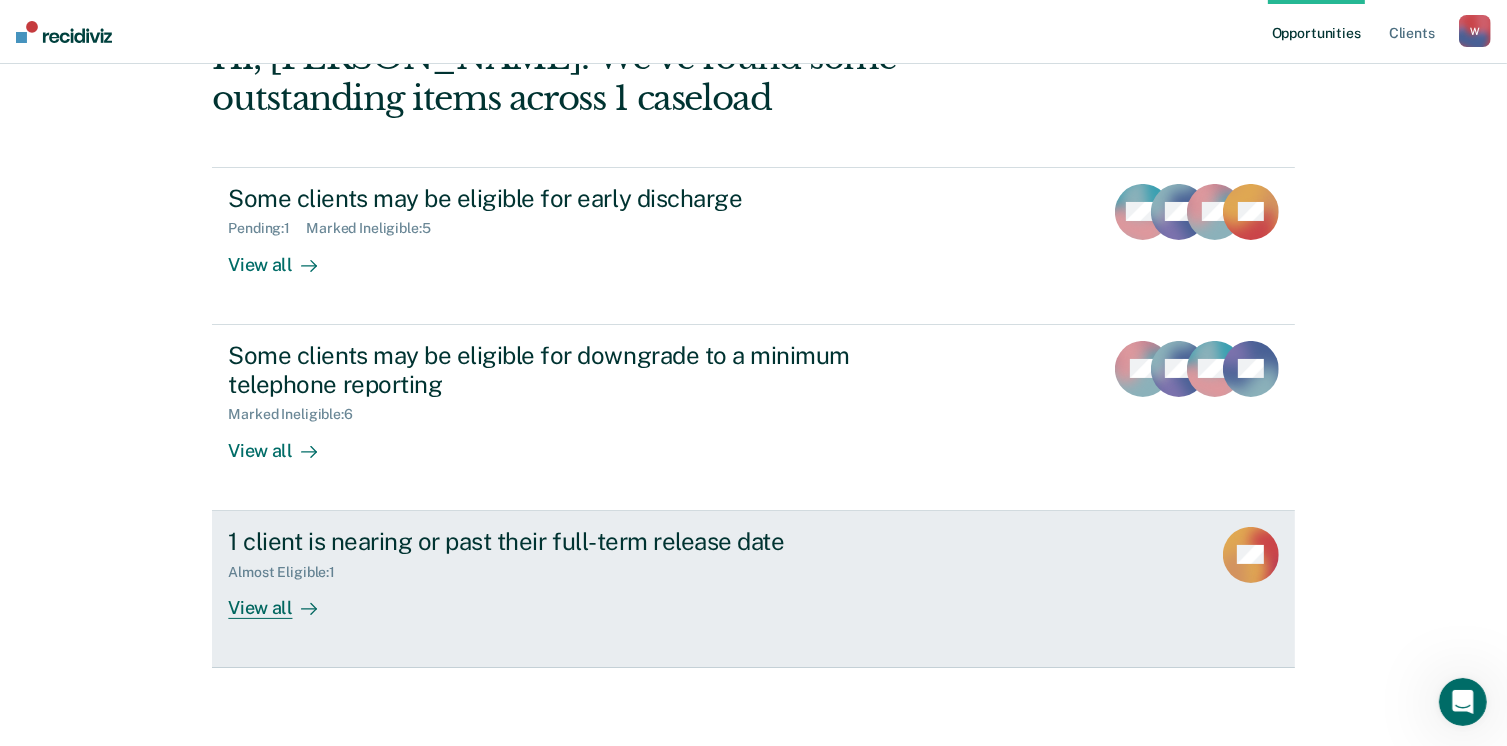 click on "View all" at bounding box center [284, 599] 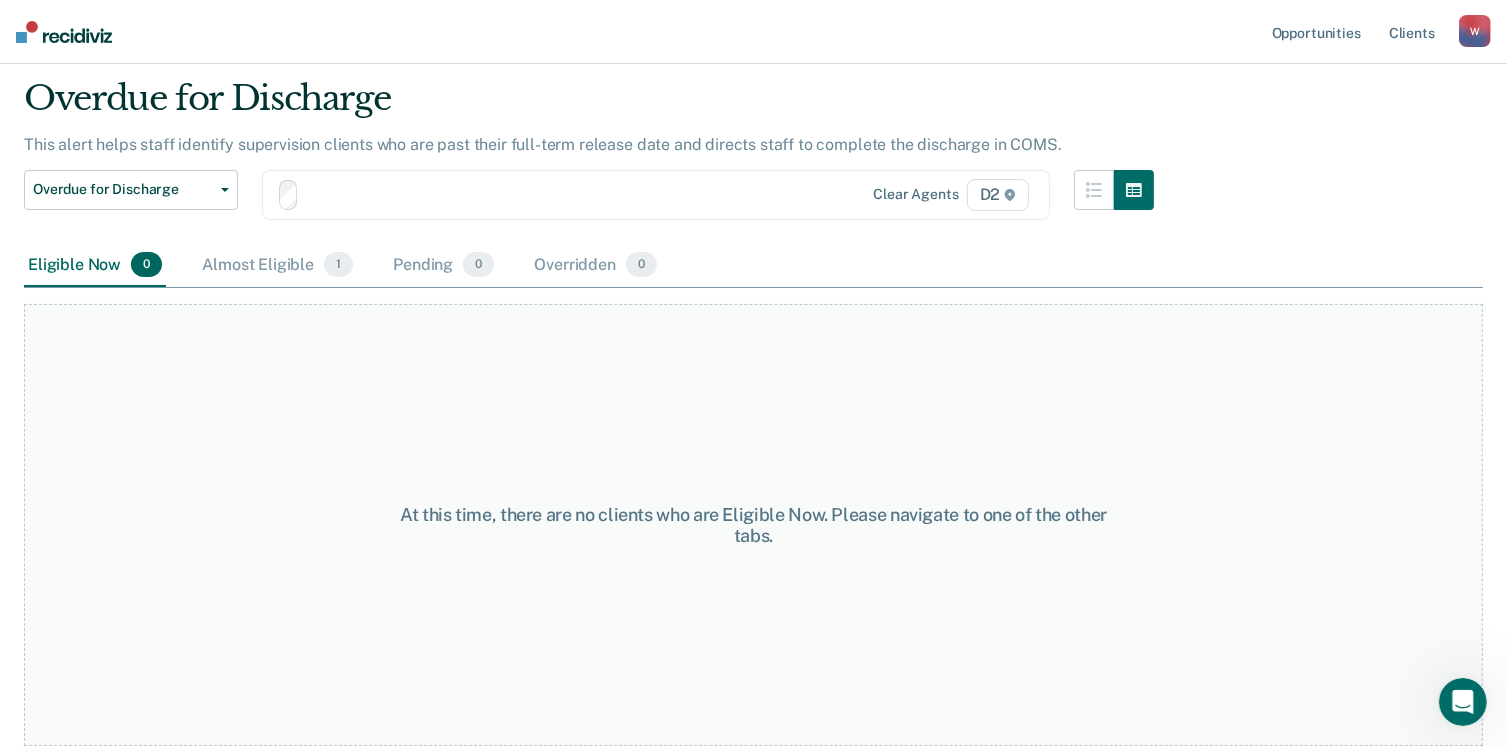 scroll, scrollTop: 0, scrollLeft: 0, axis: both 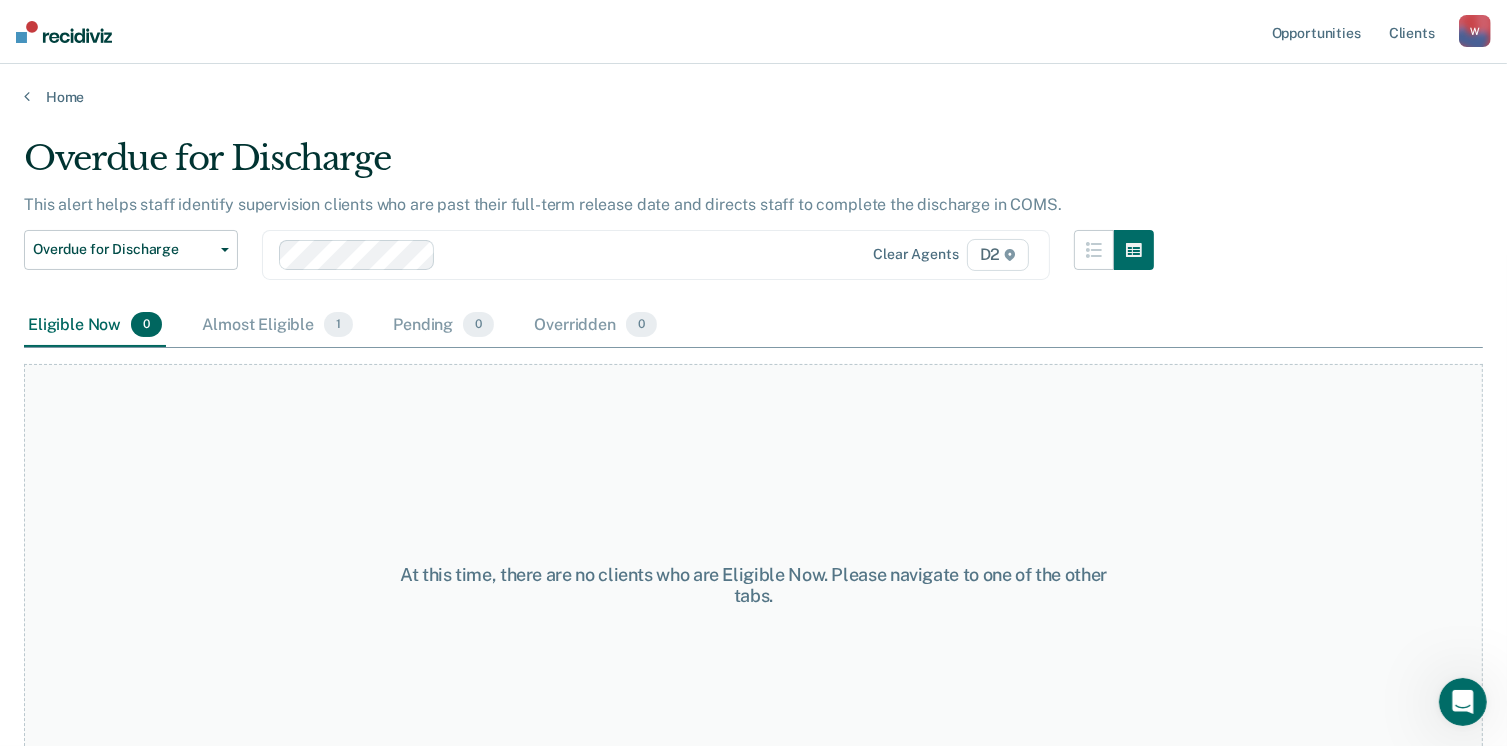 click on "Home" at bounding box center (753, 85) 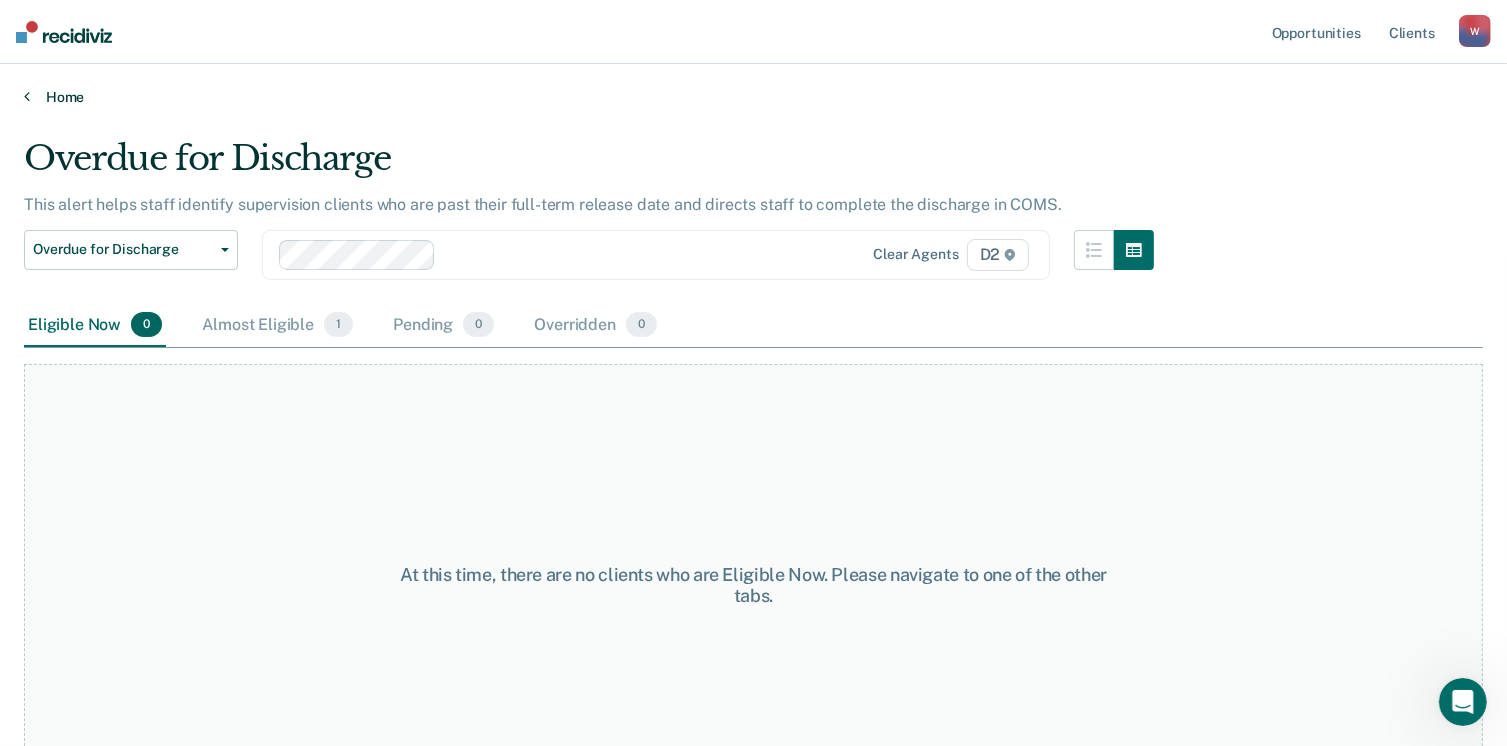 click at bounding box center [27, 96] 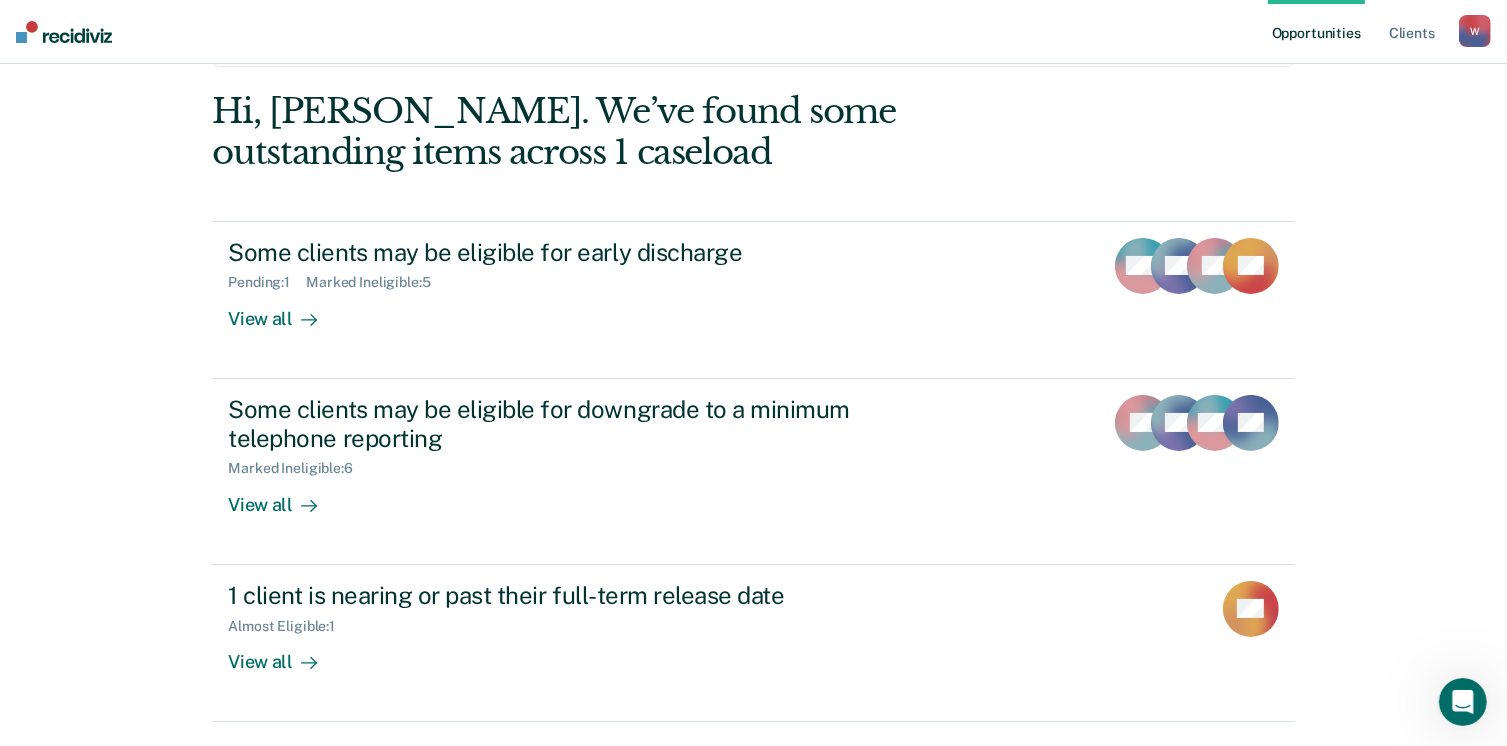 scroll, scrollTop: 133, scrollLeft: 0, axis: vertical 